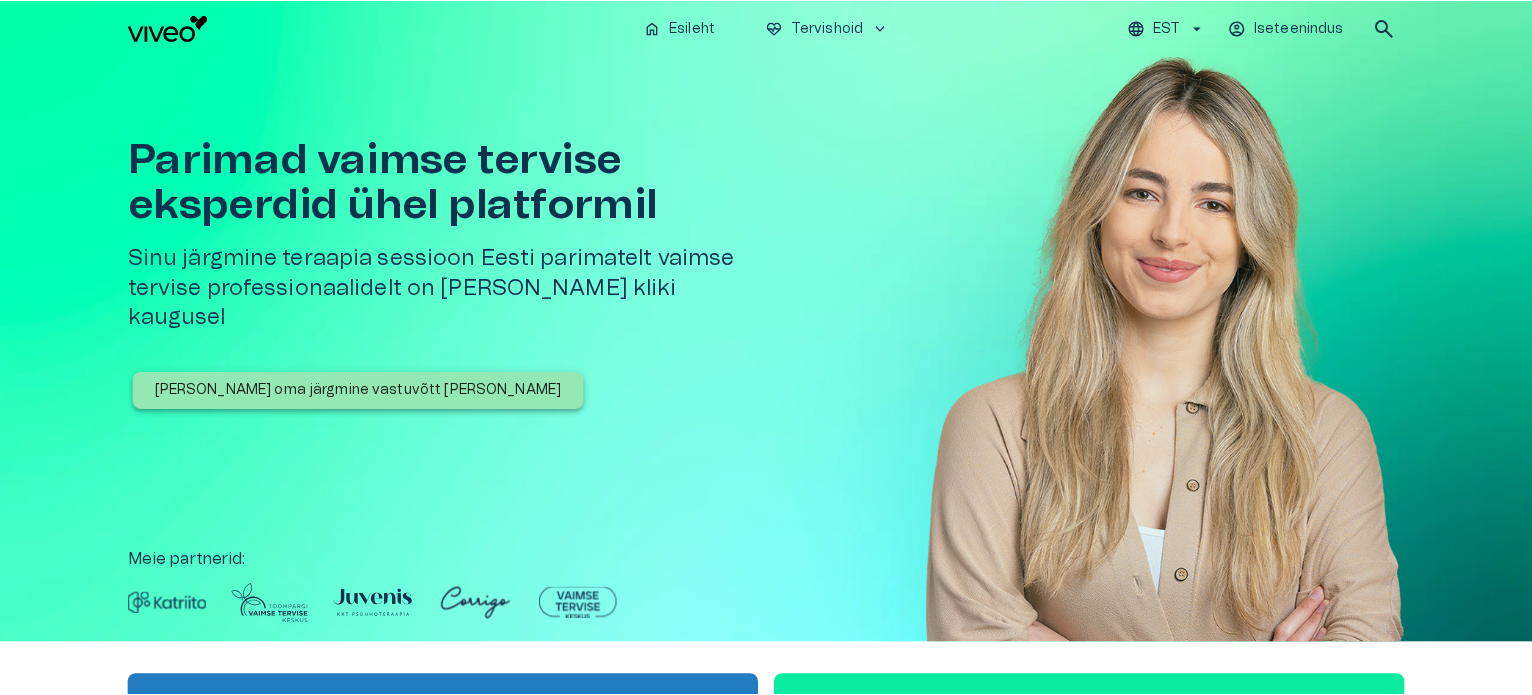 scroll, scrollTop: 856, scrollLeft: 0, axis: vertical 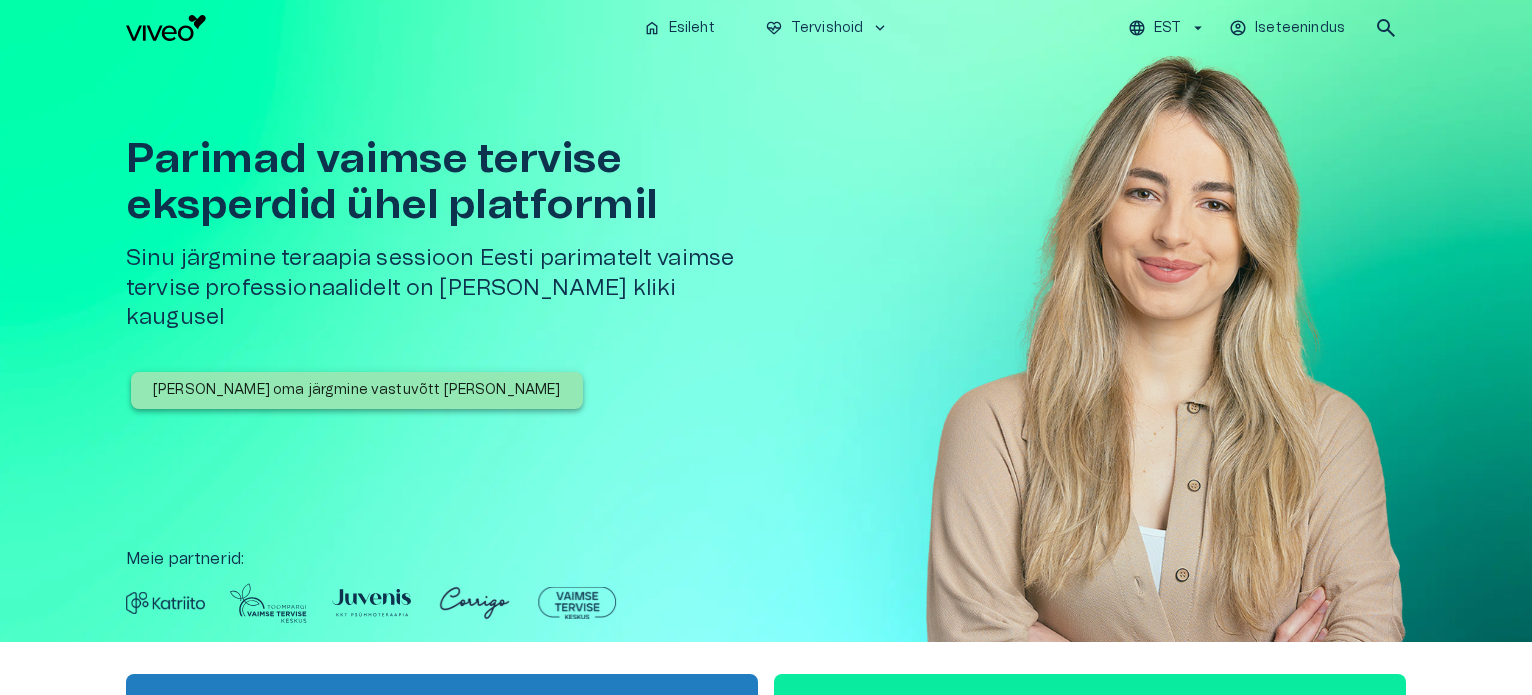 drag, startPoint x: 1525, startPoint y: 159, endPoint x: 1534, endPoint y: 321, distance: 162.2498 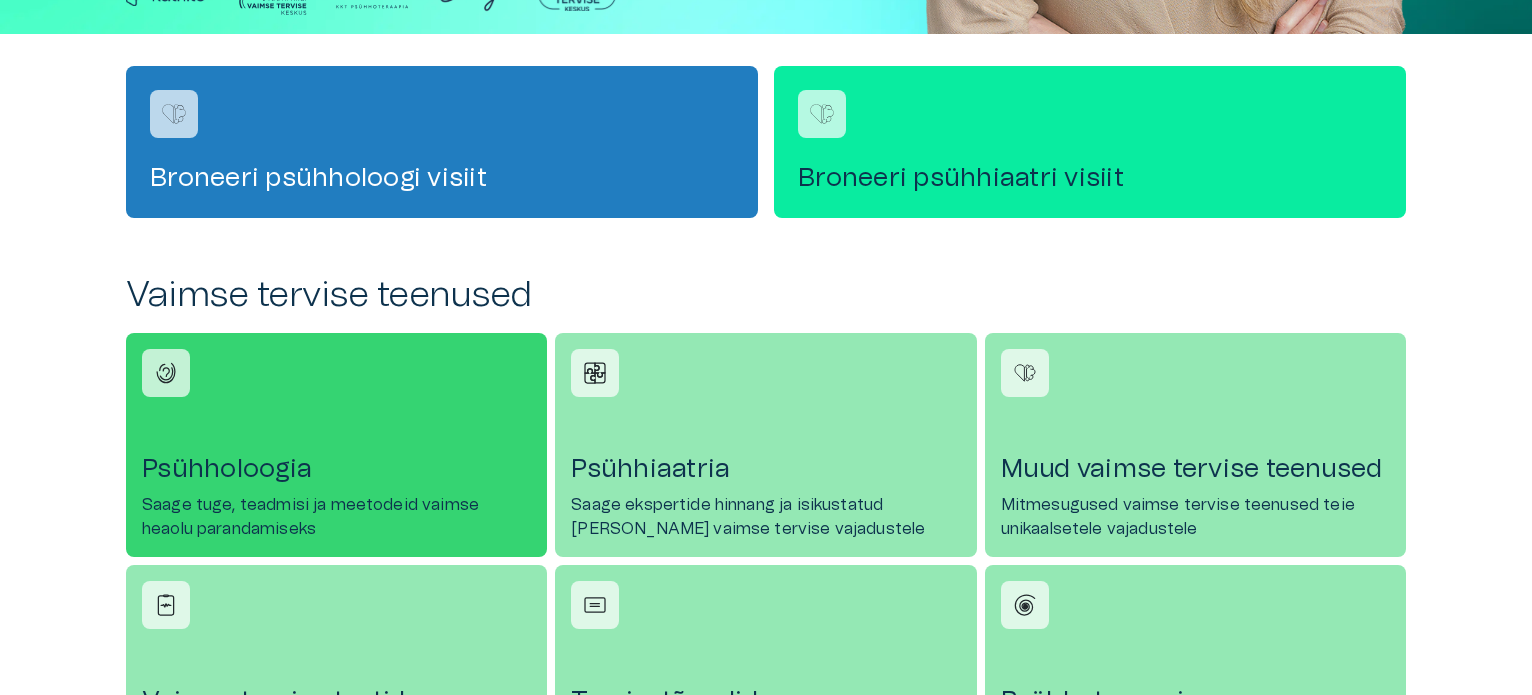 click on "Psühholoogia" at bounding box center (336, 469) 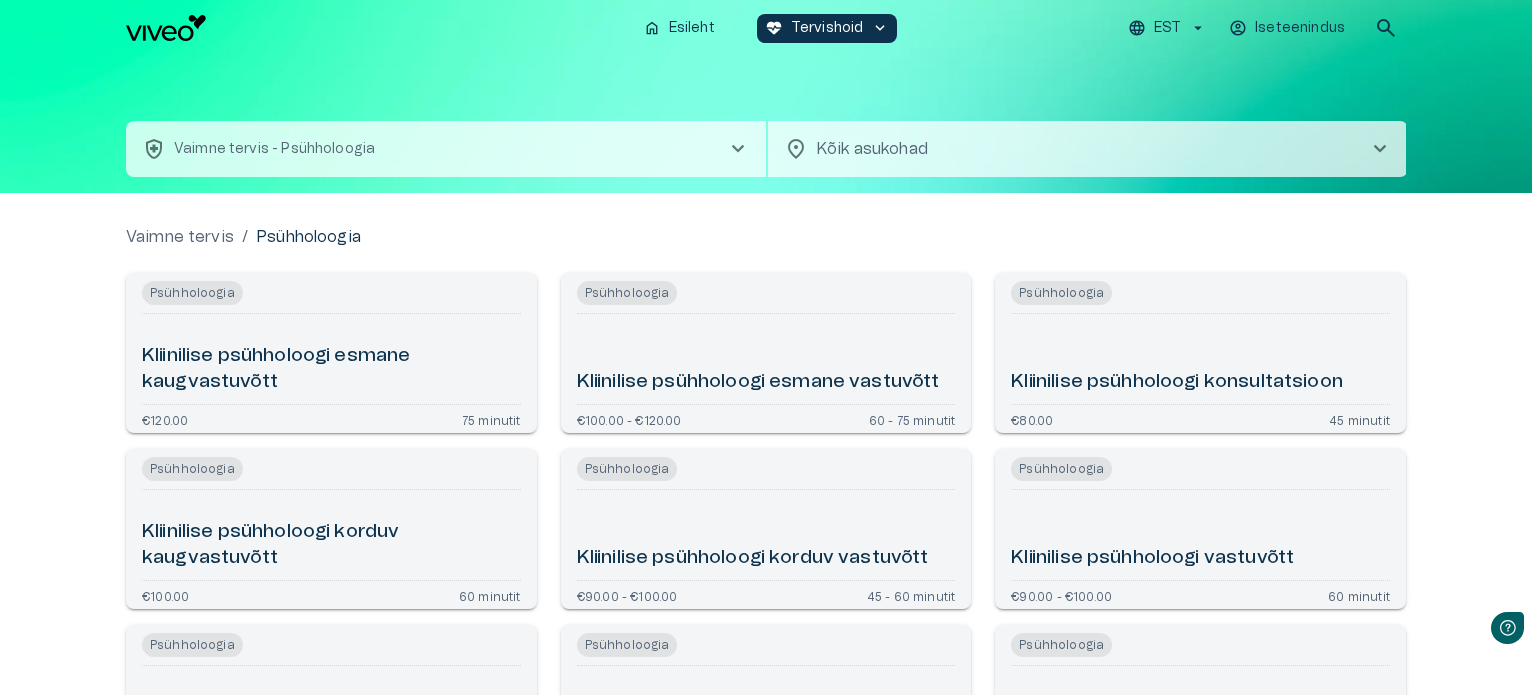 scroll, scrollTop: 0, scrollLeft: 0, axis: both 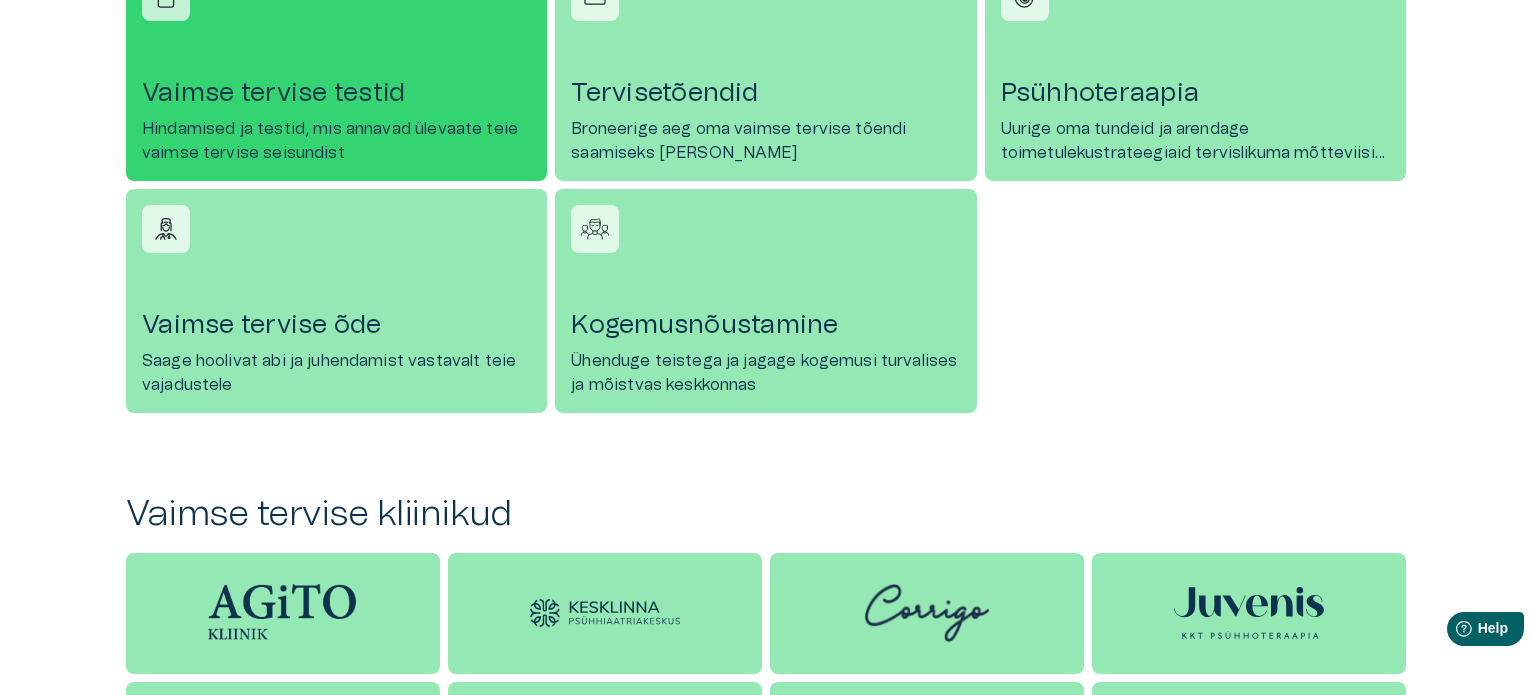click on "Vaimse tervise testid" at bounding box center [336, 93] 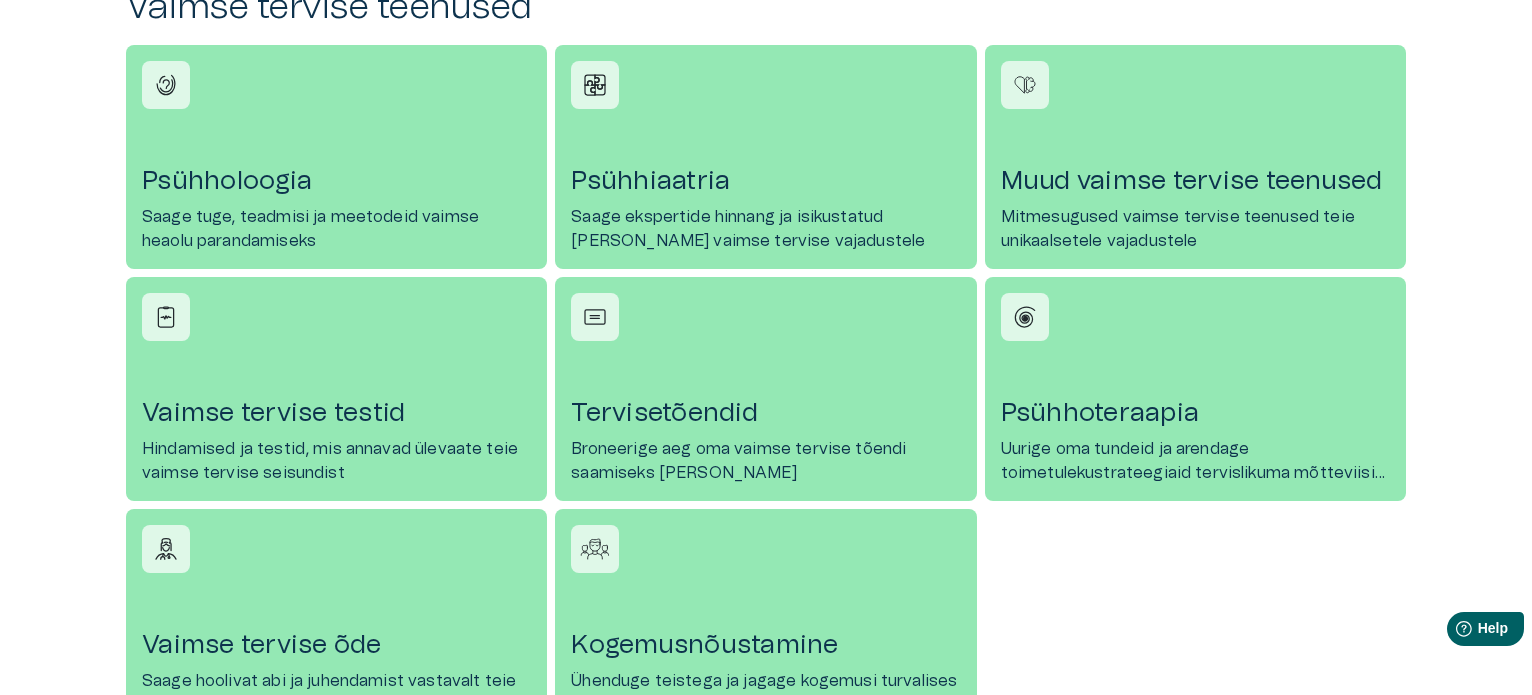 scroll, scrollTop: 856, scrollLeft: 0, axis: vertical 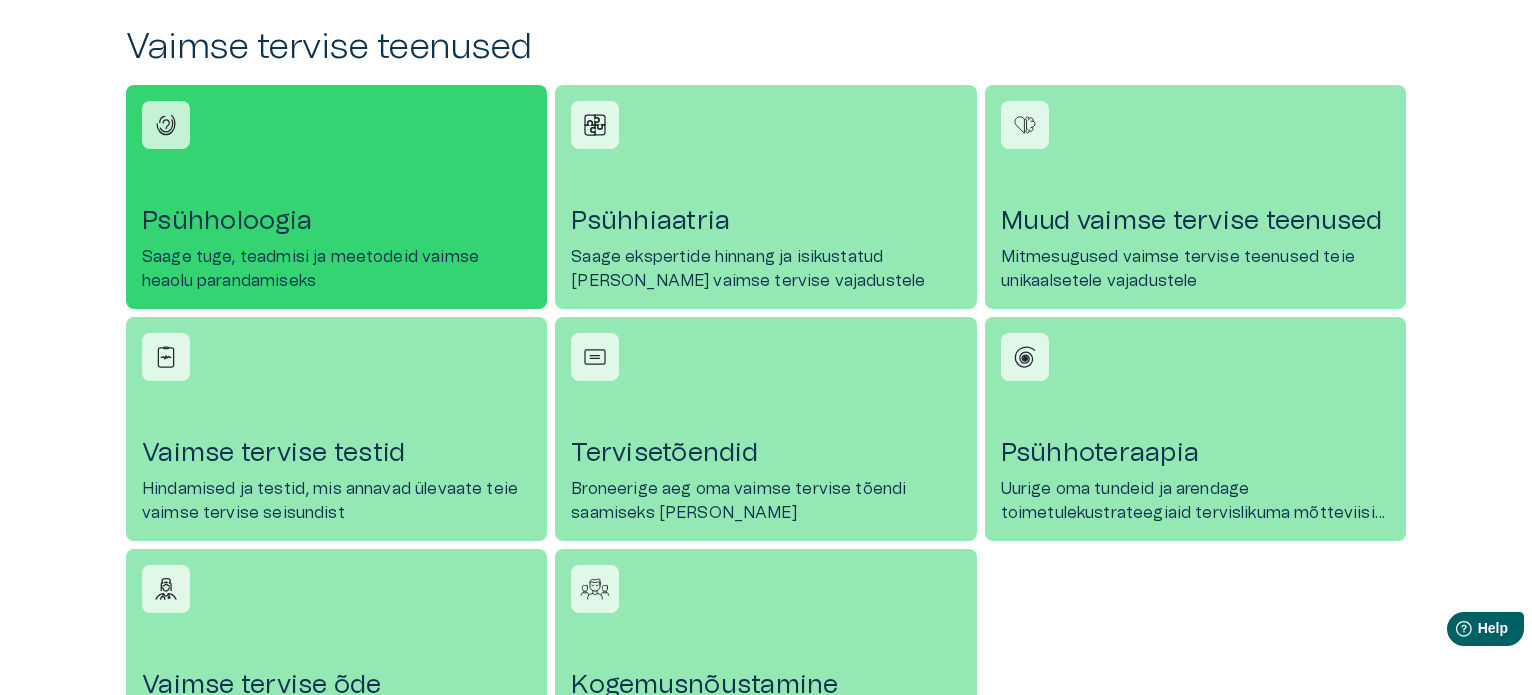 click on "Psühholoogia Saage tuge, teadmisi ja meetodeid vaimse heaolu parandamiseks" at bounding box center (336, 197) 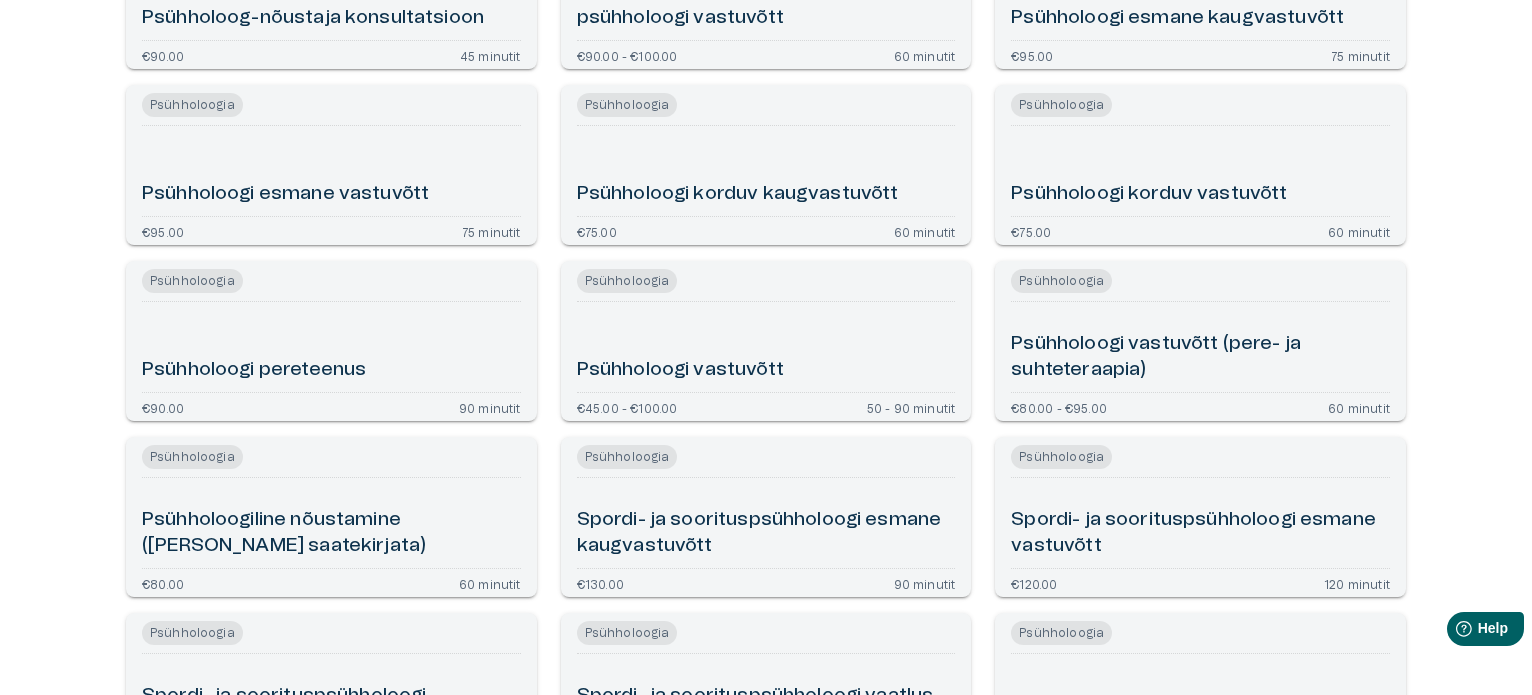 scroll, scrollTop: 852, scrollLeft: 0, axis: vertical 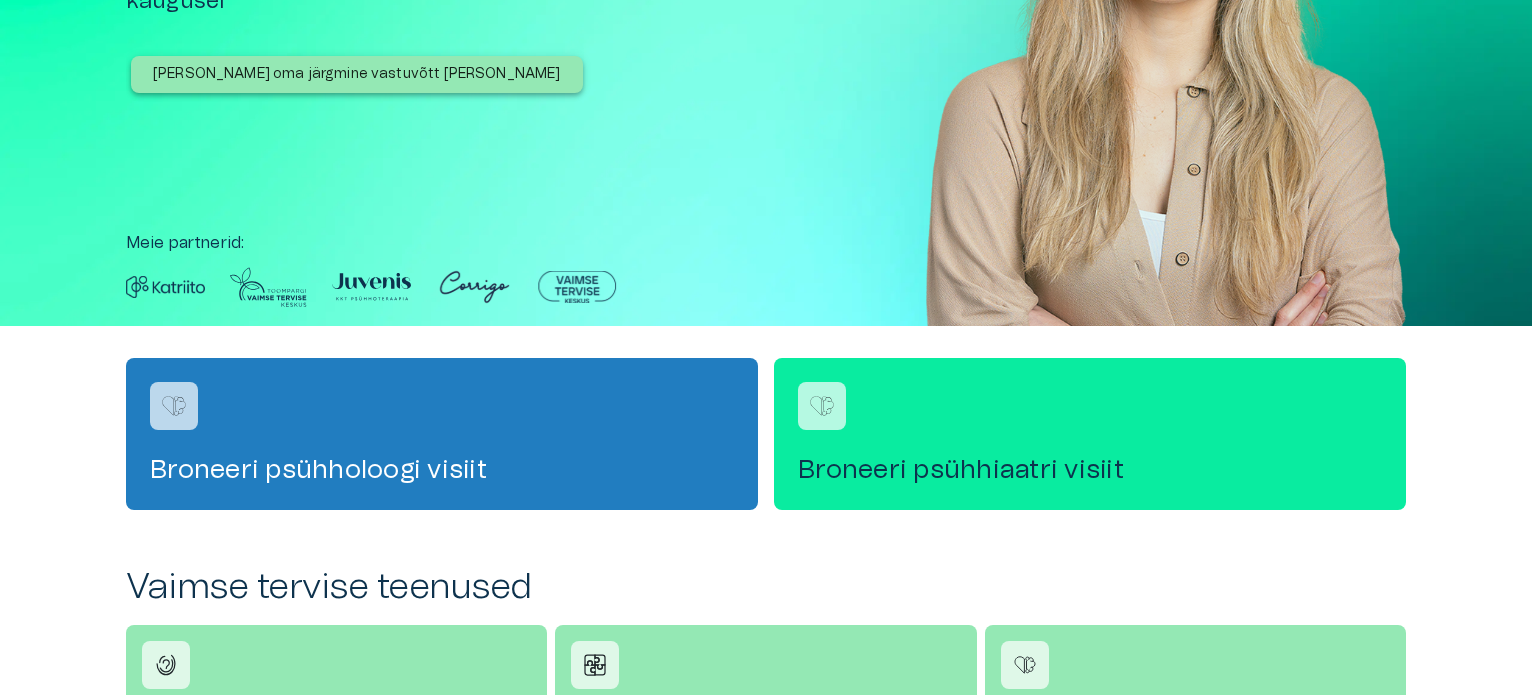 click on "[PERSON_NAME] oma järgmine vastuvõtt [PERSON_NAME]" at bounding box center [357, 74] 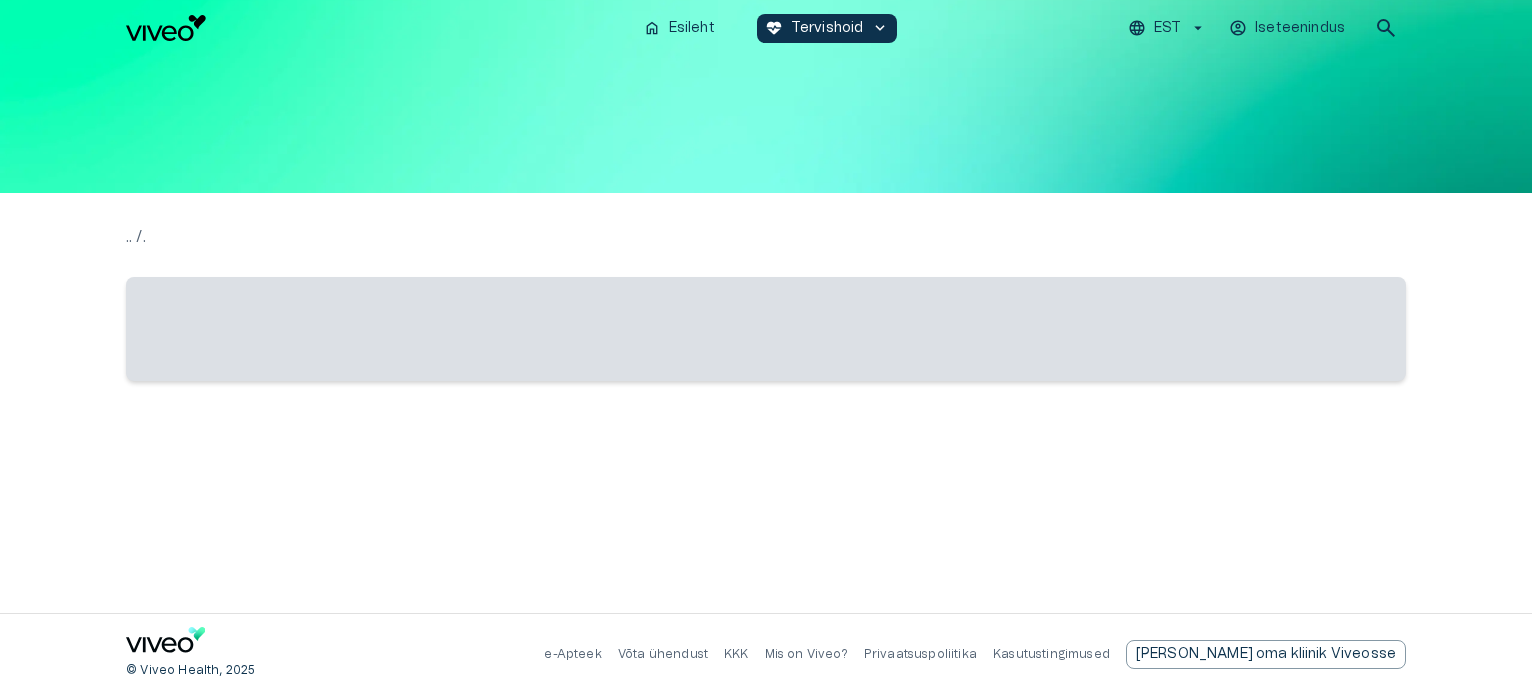 scroll, scrollTop: 0, scrollLeft: 0, axis: both 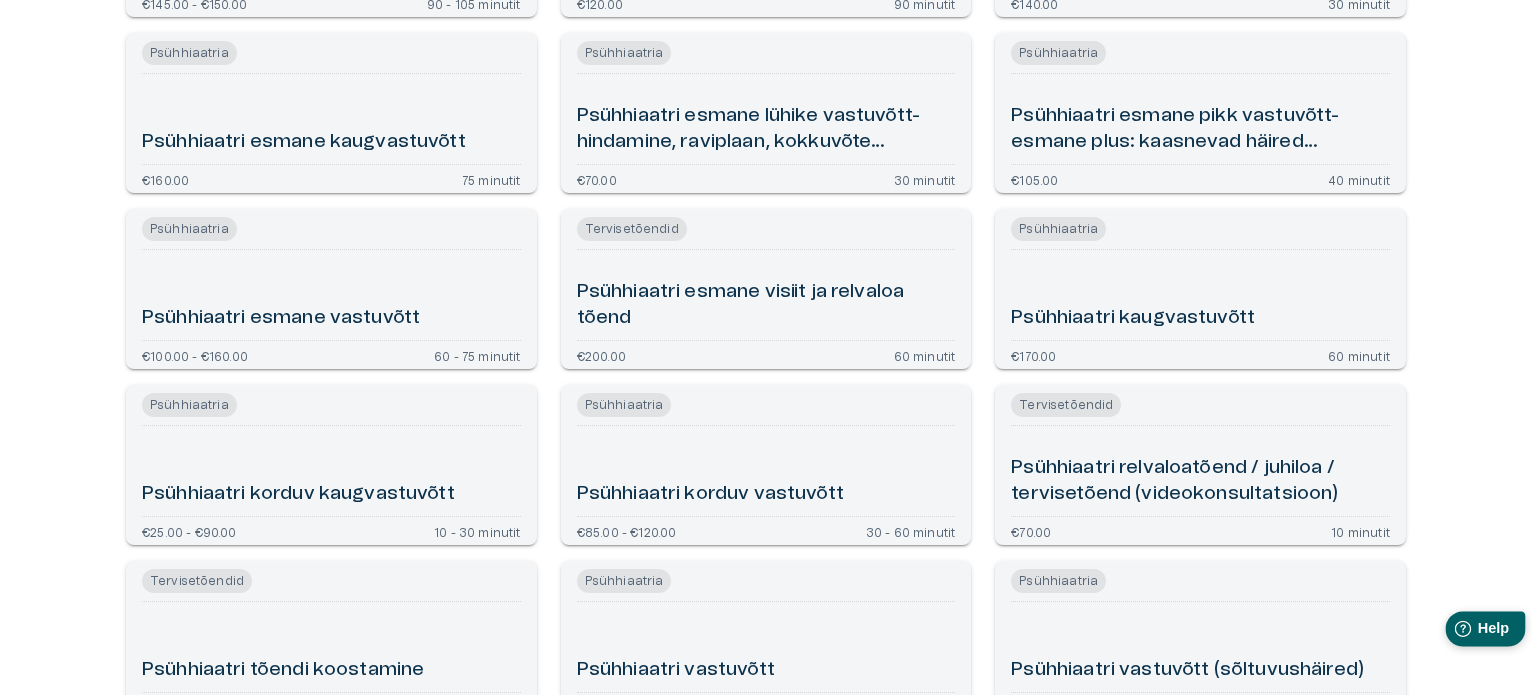 click on "Help Help" at bounding box center [1485, 628] 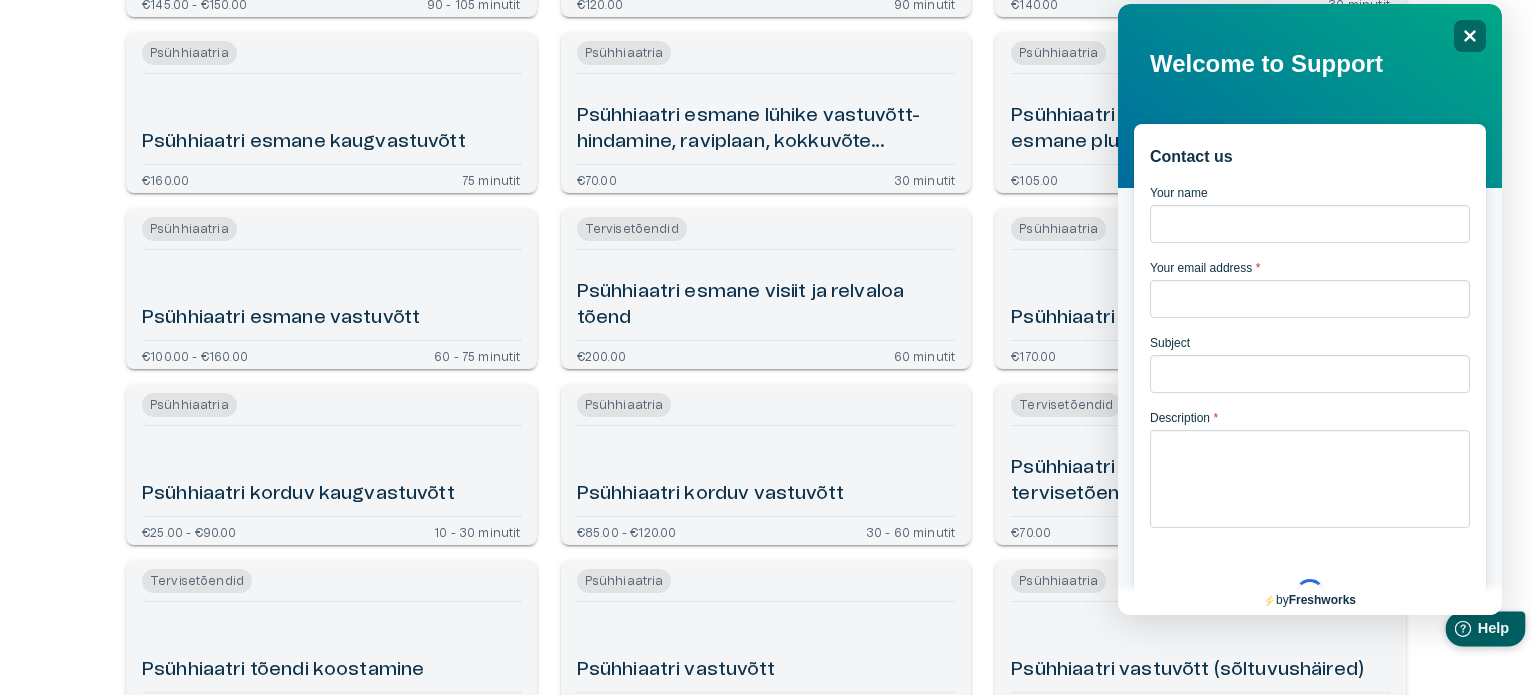 scroll, scrollTop: 0, scrollLeft: 0, axis: both 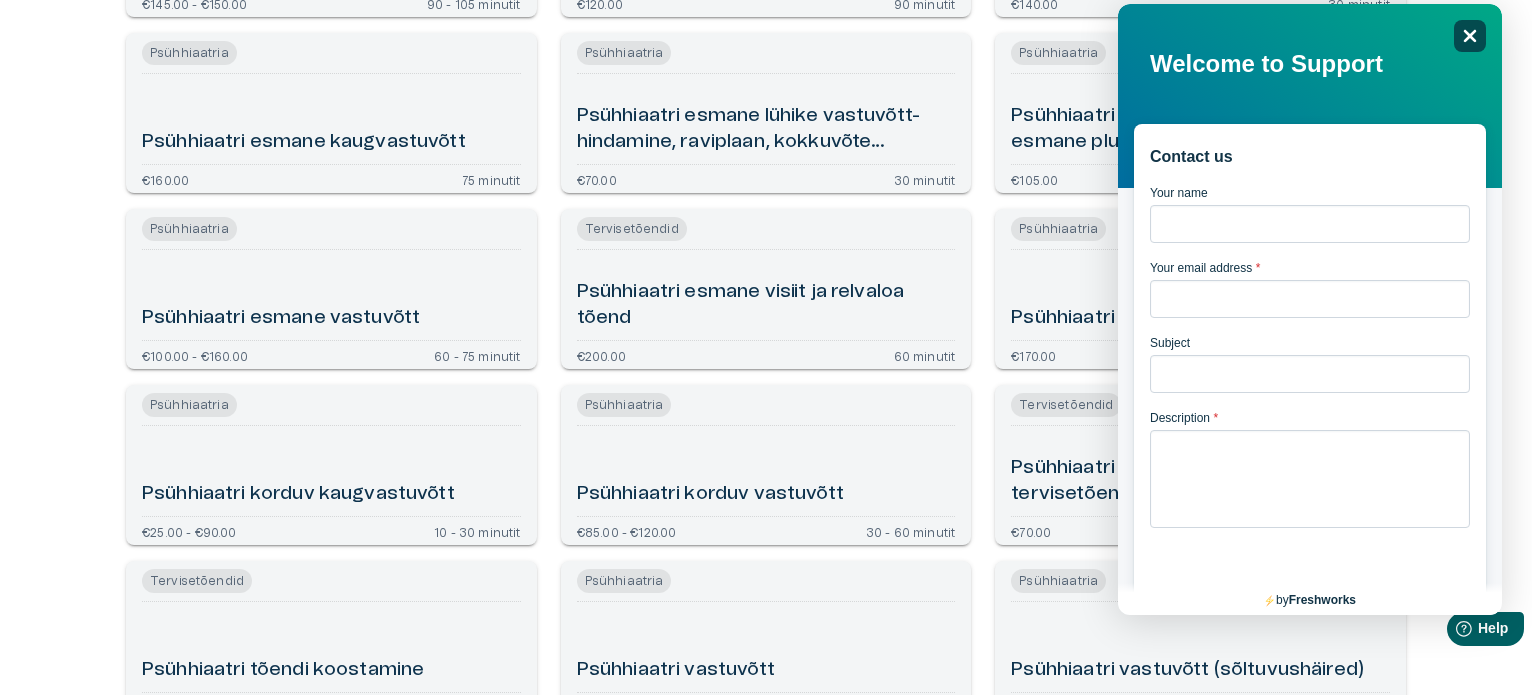 click 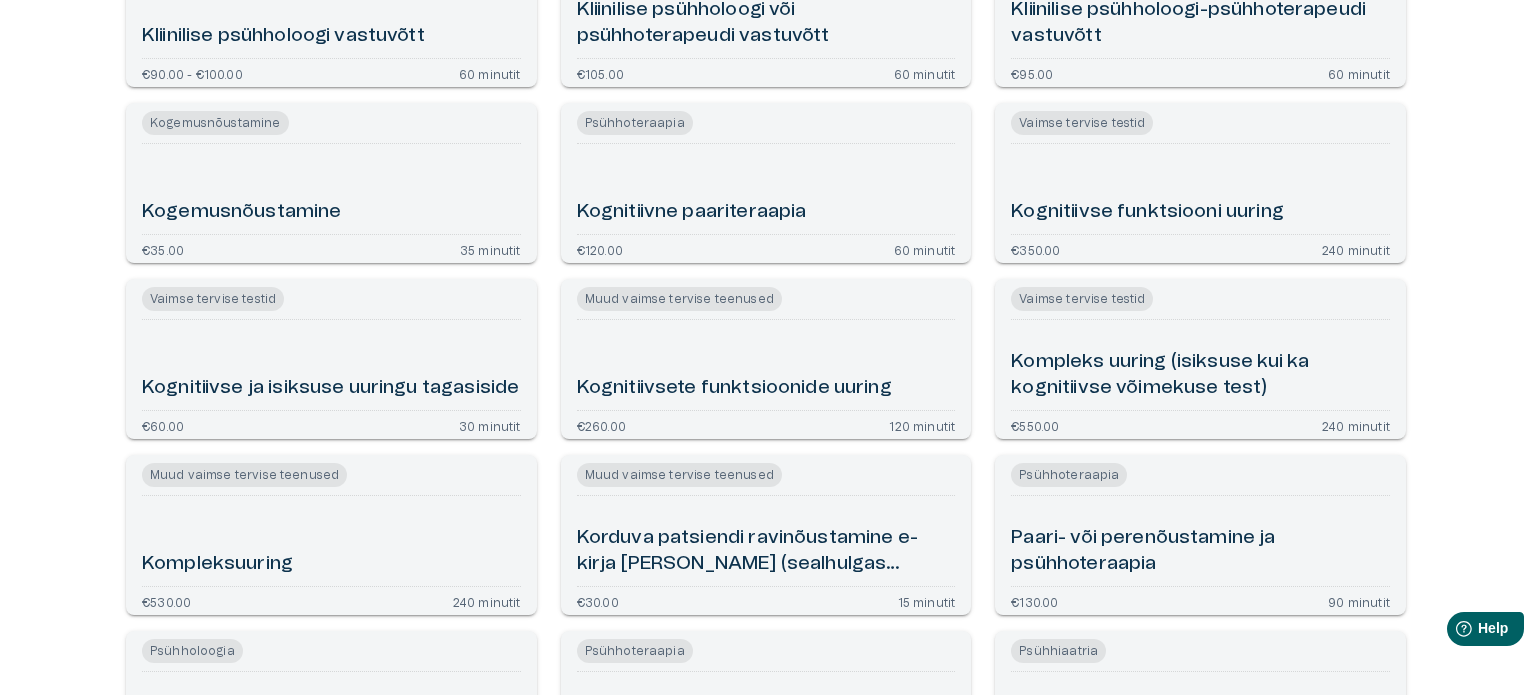 scroll, scrollTop: 0, scrollLeft: 0, axis: both 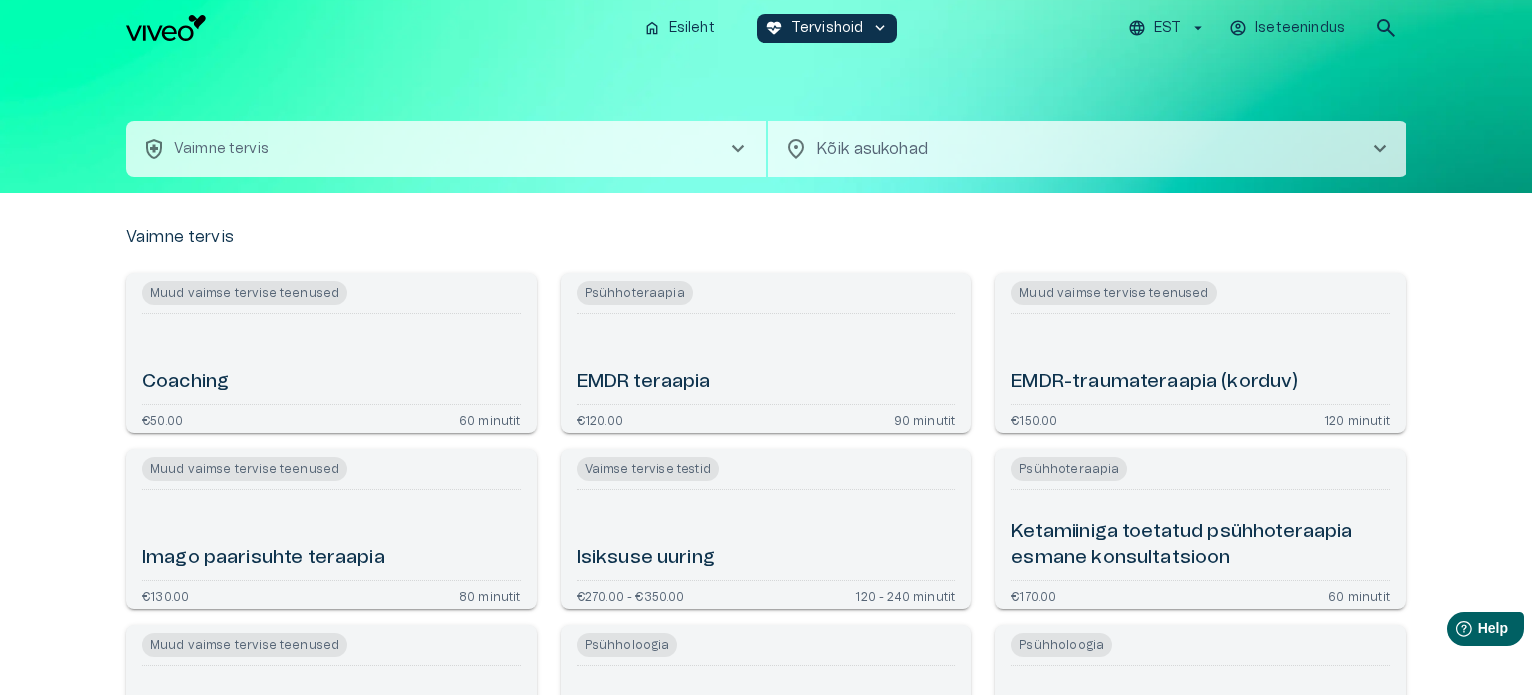 click on "Vaimne tervis" at bounding box center (221, 149) 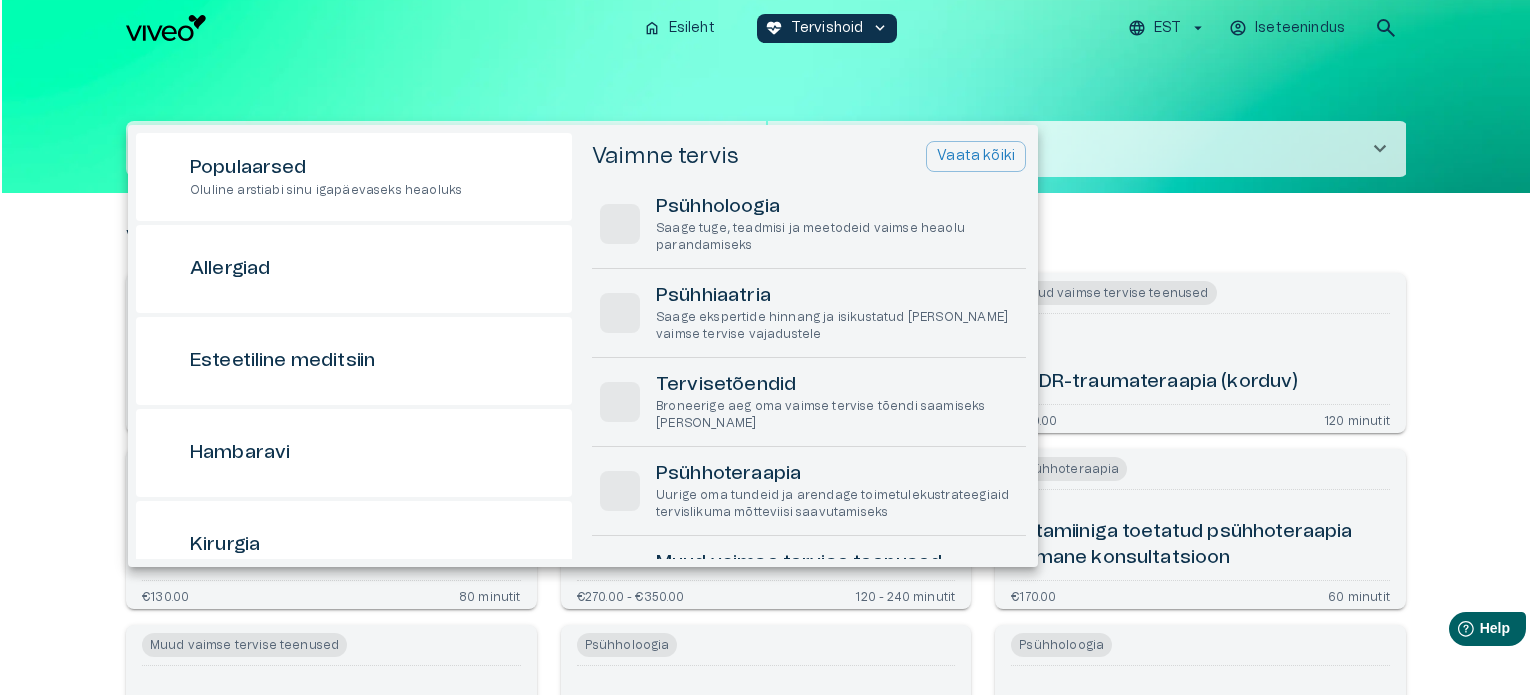 scroll, scrollTop: 56, scrollLeft: 0, axis: vertical 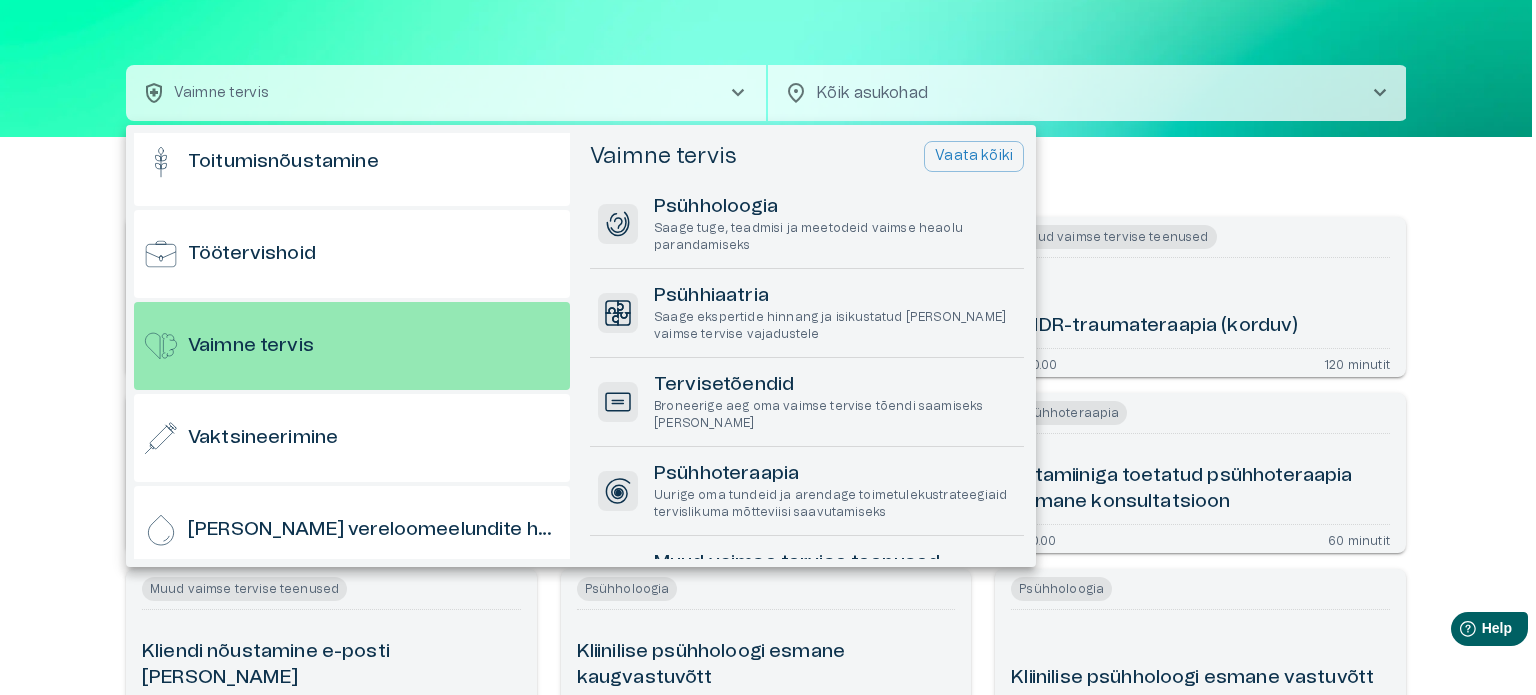 click at bounding box center [768, 347] 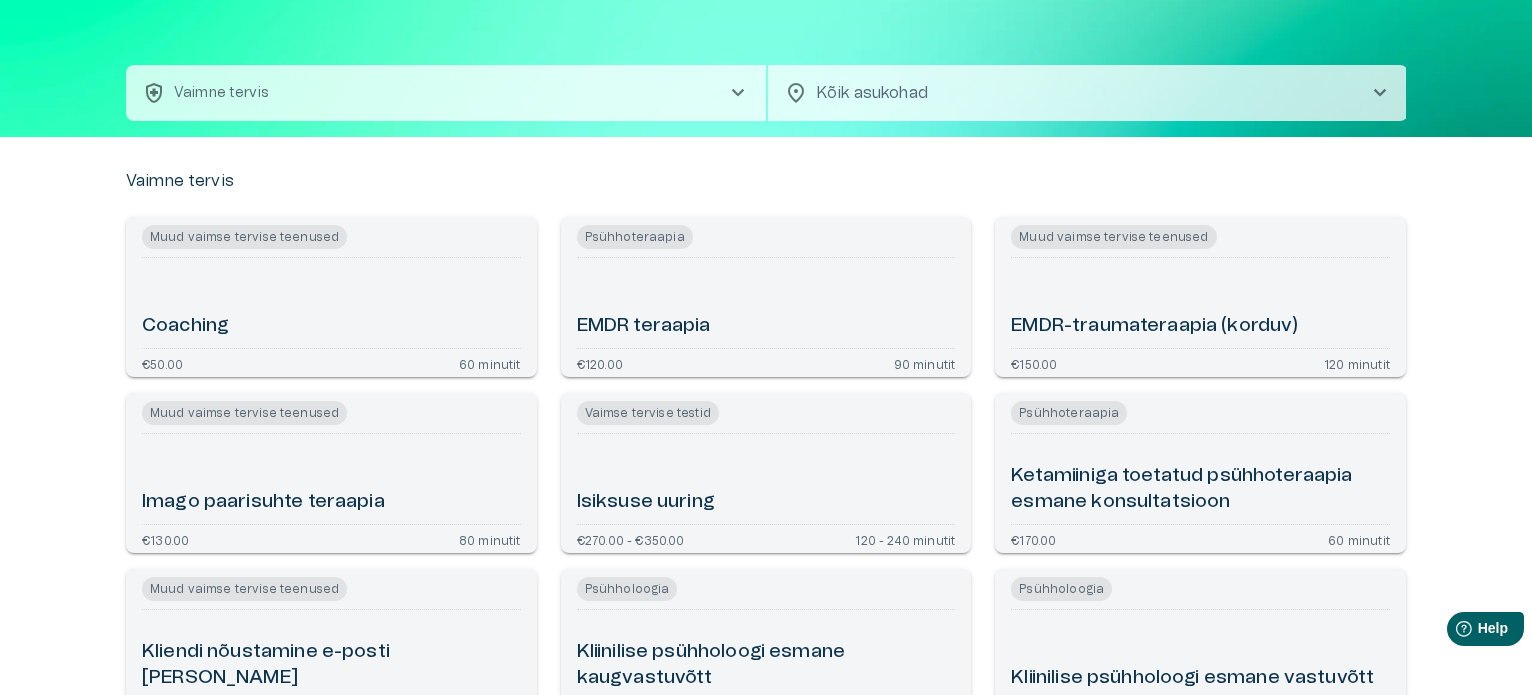 scroll, scrollTop: 664, scrollLeft: 0, axis: vertical 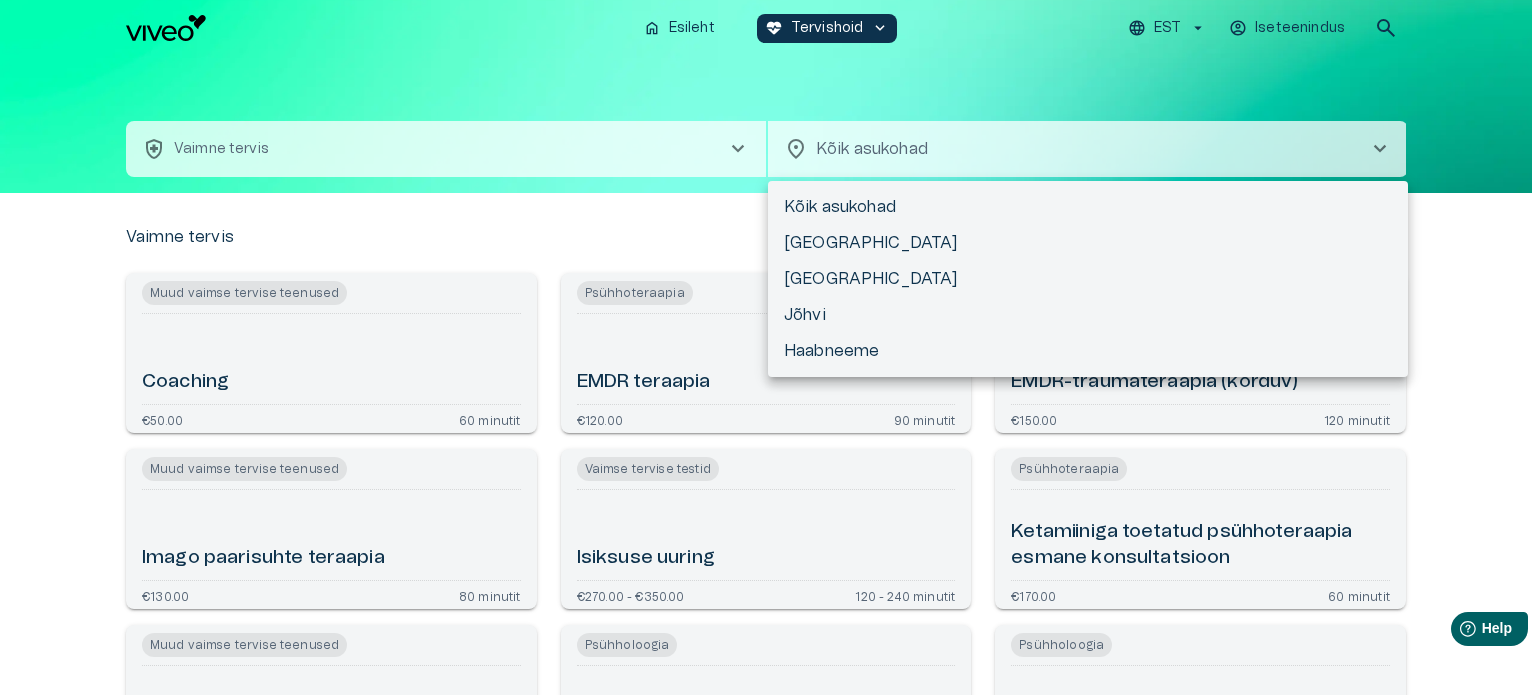click on "Hindame teie privaatsust Kasutame küpsiseid teie sirvimiskogemuse parandamiseks, isikupärastatud reklaamide või sisu esitamiseks ja liikluse analüüsimiseks. Klõpsates "Nõustun kõik", nõustute küpsiste kasutamisega.   [PERSON_NAME] lisaks Kohanda   Keeldu kõigist   Nõustun kõigiga   Kohandage nõusolekueelistused   Kasutame küpsiseid, et aidata teil tõhusalt navigeerida ja teatud funktsioone täita. Üksikasjalikku teavet kõigi küpsiste kohta leiate allpool iga nõusolekukategooria alt. Küpsised, mis on liigitatud kui Vajalikud", salvestatakse teie brauserisse, kuna need on olulised saidi põhifunktsioonide võimaldamiseks. ...  Näita rohkem Vajalikud Alati Aktiivne Vajalikud küpsised on veebisaidi põhifunktsioonide jaoks hädavajalikud ja [PERSON_NAME] nendeta ei toimi veebisait ettenähtud viisil.   Need küpsised ei salvesta isikuandmeid. Küpsis cf_clearance Kestvus 1 aasta Kirjeldus Description is currently not available. Küpsis cookieyes-consent Kestvus 1 aasta Kirjeldus Funktsionaalsed Küpsis _ga" at bounding box center (768, 347) 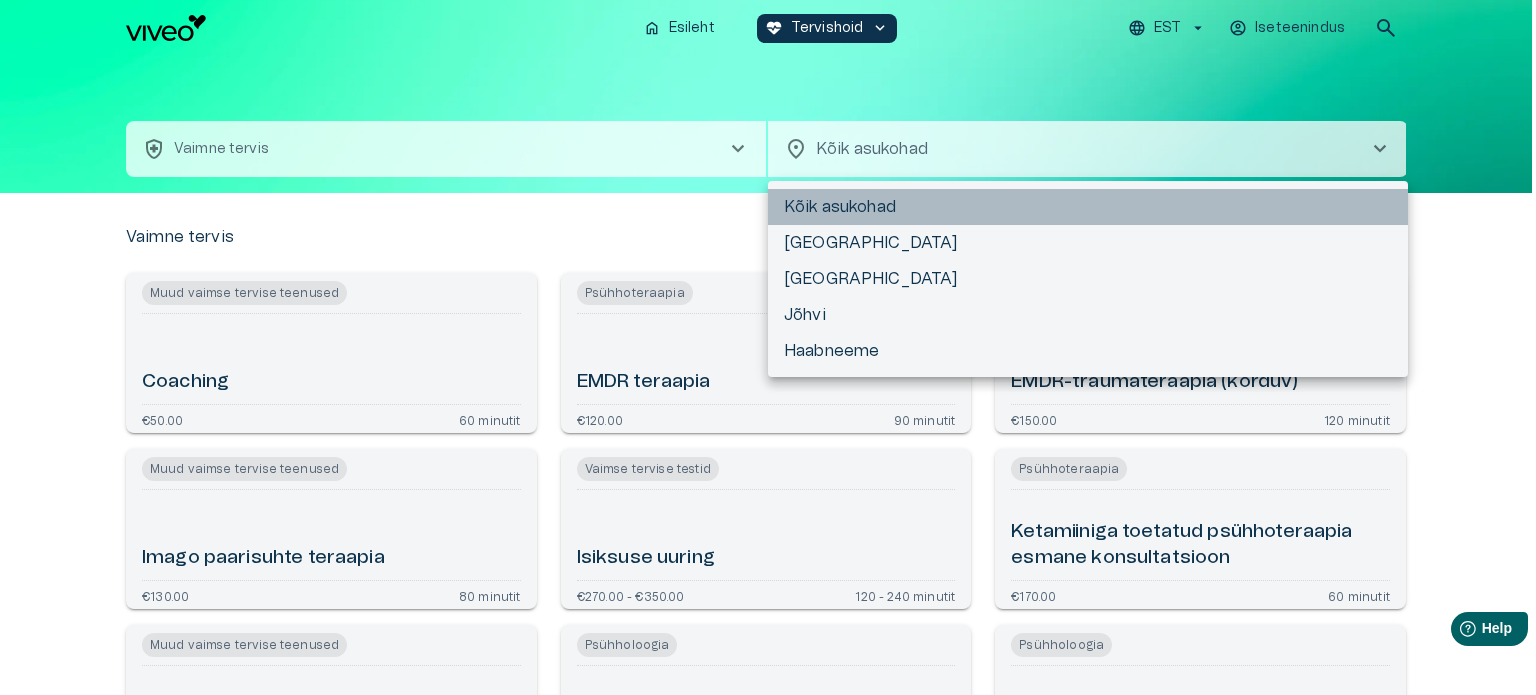 click on "Kõik asukohad" at bounding box center (1088, 207) 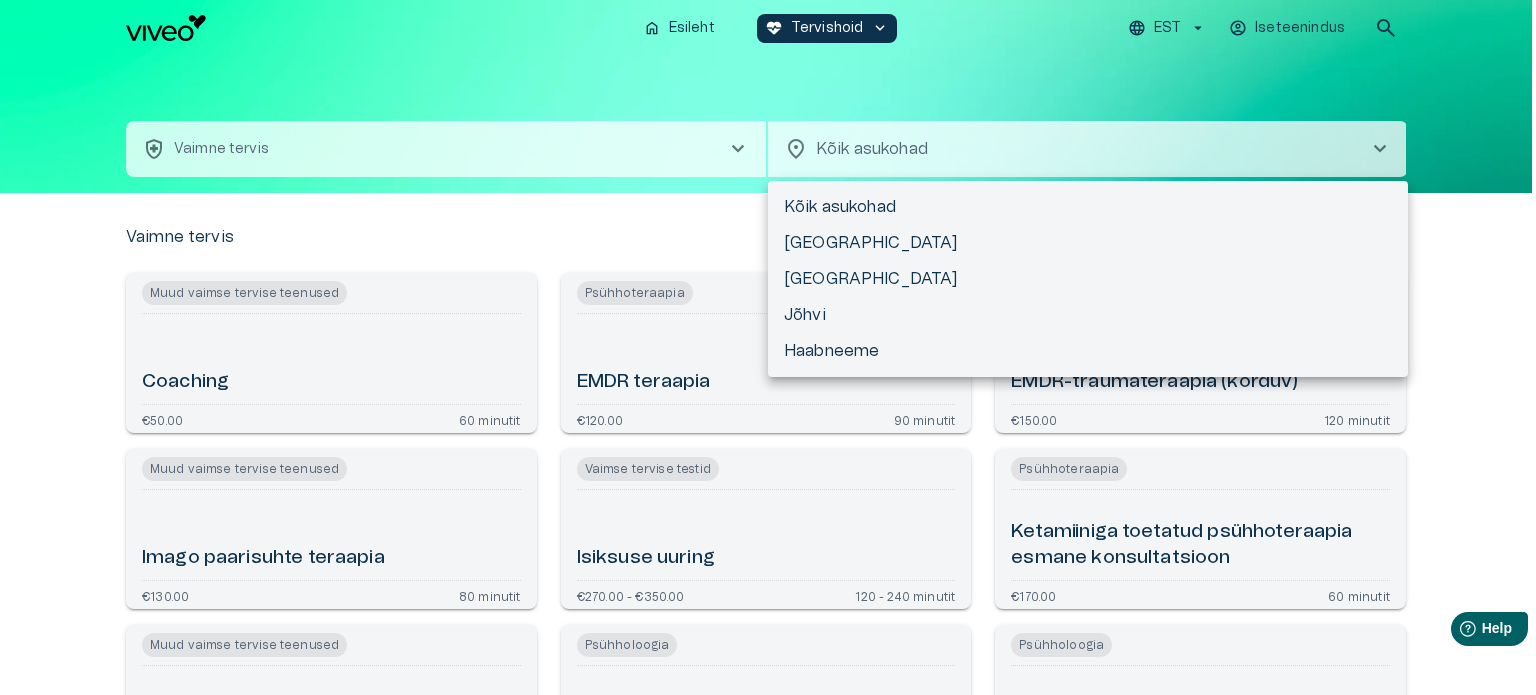 click on "Hindame teie privaatsust Kasutame küpsiseid teie sirvimiskogemuse parandamiseks, isikupärastatud reklaamide või sisu esitamiseks ja liikluse analüüsimiseks. Klõpsates "Nõustun kõik", nõustute küpsiste kasutamisega.   [PERSON_NAME] lisaks Kohanda   Keeldu kõigist   Nõustun kõigiga   Kohandage nõusolekueelistused   Kasutame küpsiseid, et aidata teil tõhusalt navigeerida ja teatud funktsioone täita. Üksikasjalikku teavet kõigi küpsiste kohta leiate allpool iga nõusolekukategooria alt. Küpsised, mis on liigitatud kui Vajalikud", salvestatakse teie brauserisse, kuna need on olulised saidi põhifunktsioonide võimaldamiseks. ...  Näita rohkem Vajalikud Alati Aktiivne Vajalikud küpsised on veebisaidi põhifunktsioonide jaoks hädavajalikud ja [PERSON_NAME] nendeta ei toimi veebisait ettenähtud viisil.   Need küpsised ei salvesta isikuandmeid. Küpsis cf_clearance Kestvus 1 aasta Kirjeldus Description is currently not available. Küpsis cookieyes-consent Kestvus 1 aasta Kirjeldus Funktsionaalsed Küpsis _ga" at bounding box center (768, 347) 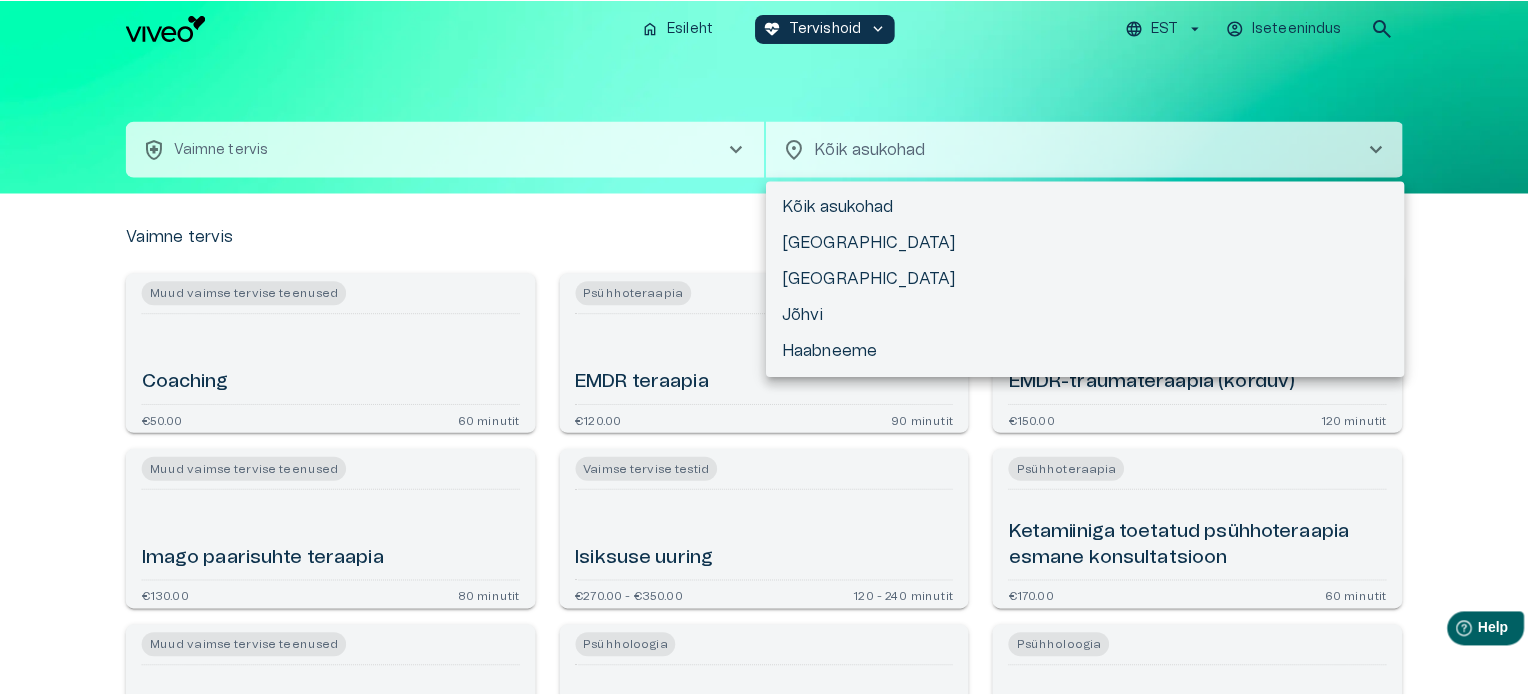scroll, scrollTop: 316, scrollLeft: 0, axis: vertical 